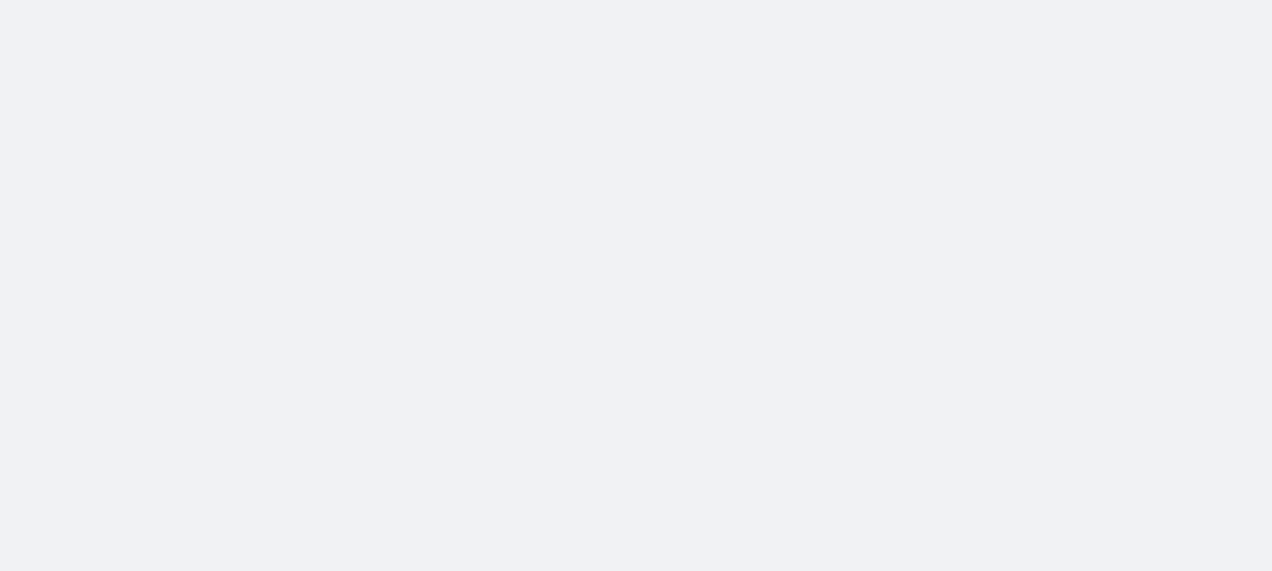 scroll, scrollTop: 0, scrollLeft: 0, axis: both 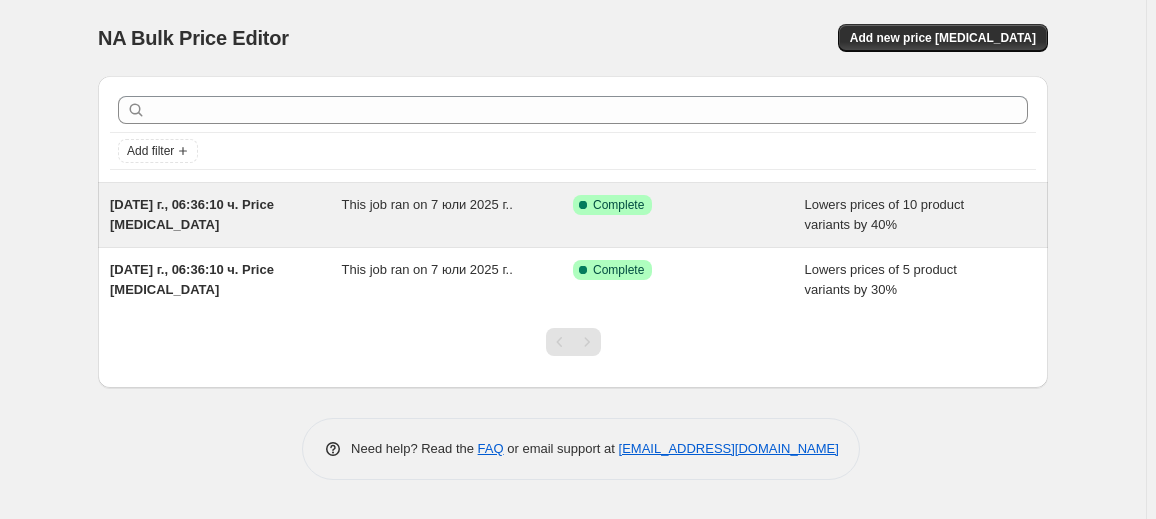 click on "This job ran on 7 юли 2025 г.." at bounding box center (458, 215) 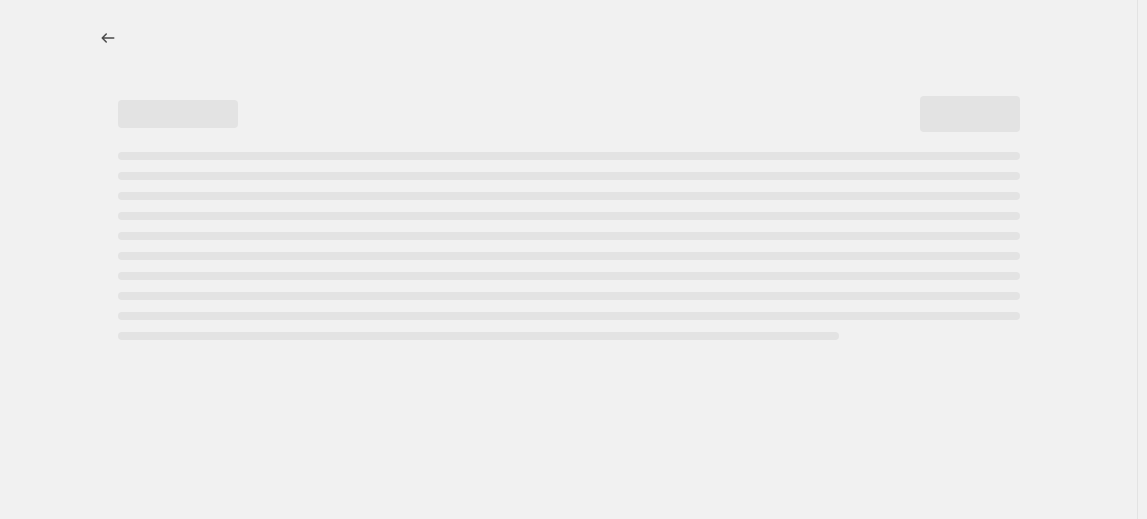 select on "percentage" 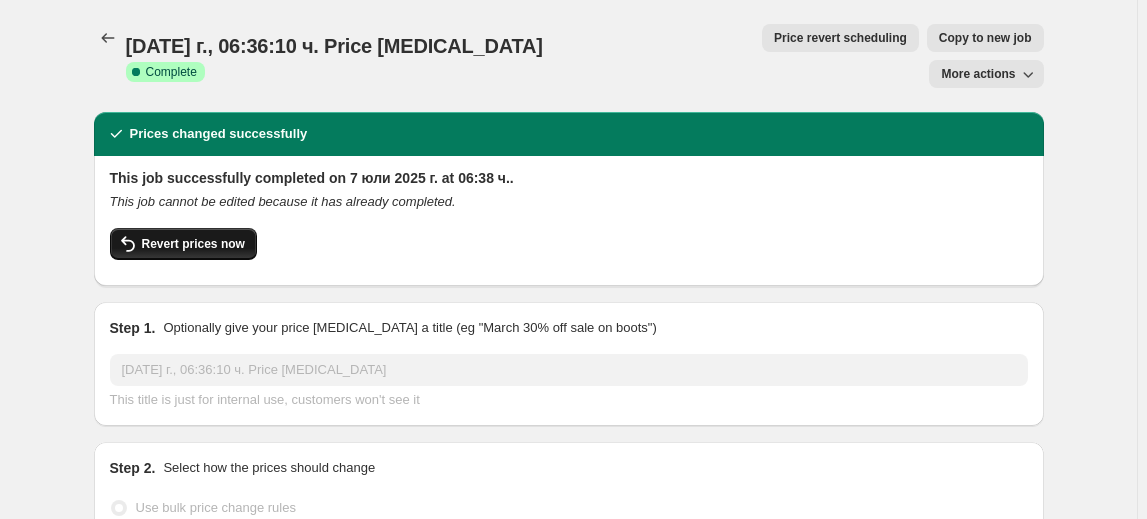 click on "Revert prices now" at bounding box center (193, 244) 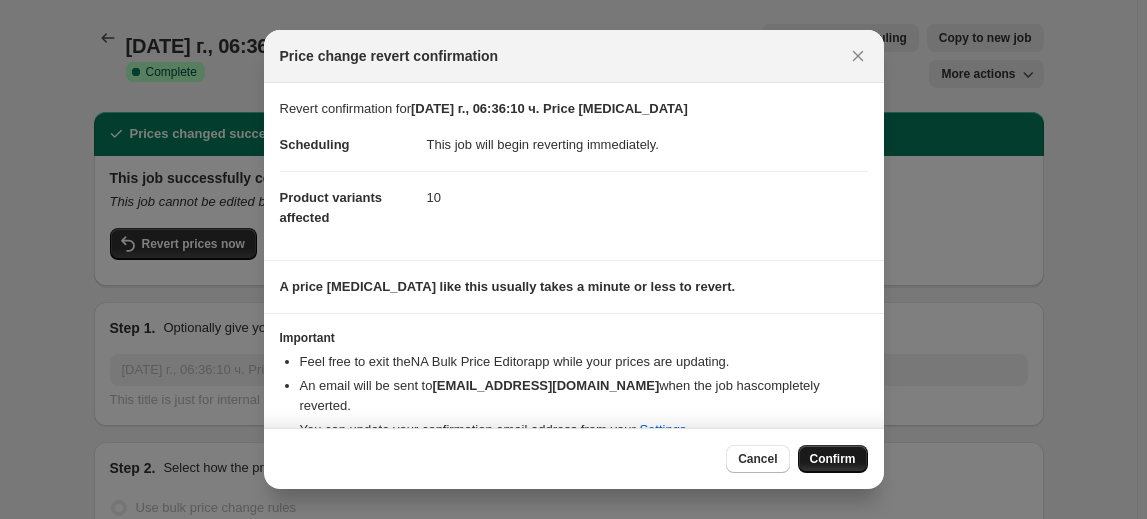 click on "Confirm" at bounding box center (833, 459) 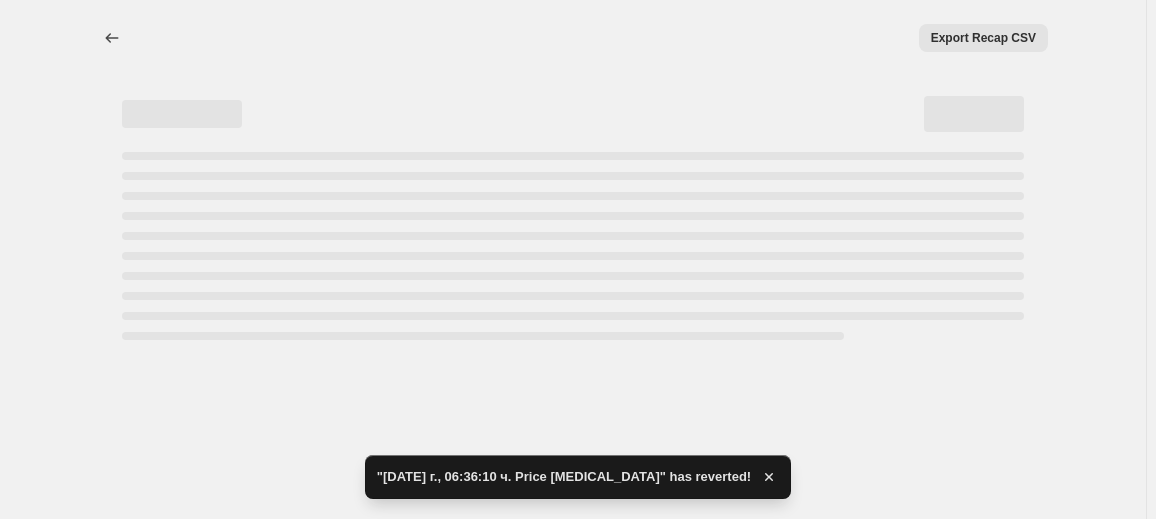 select on "percentage" 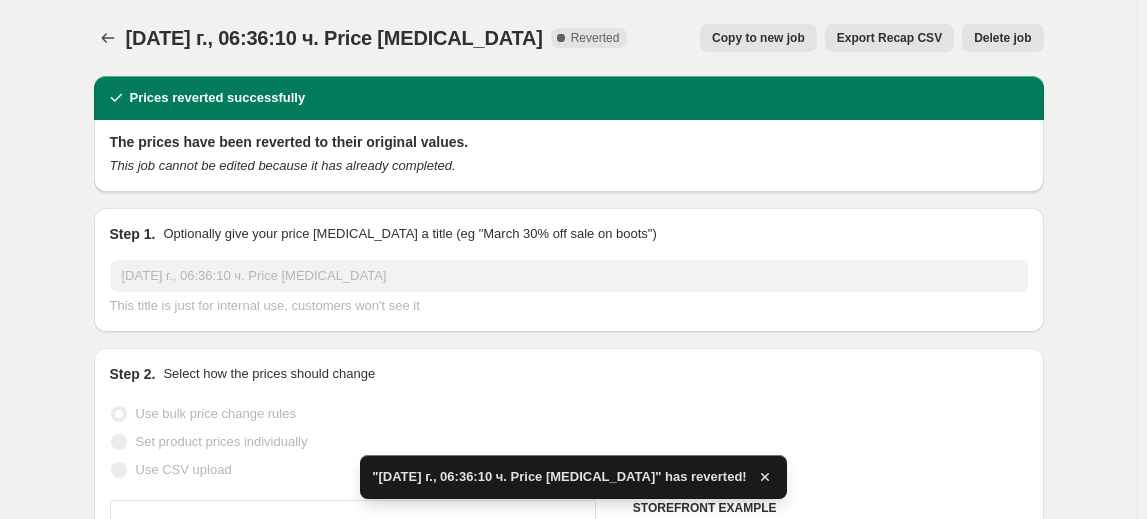 click on "Delete job" at bounding box center [1002, 38] 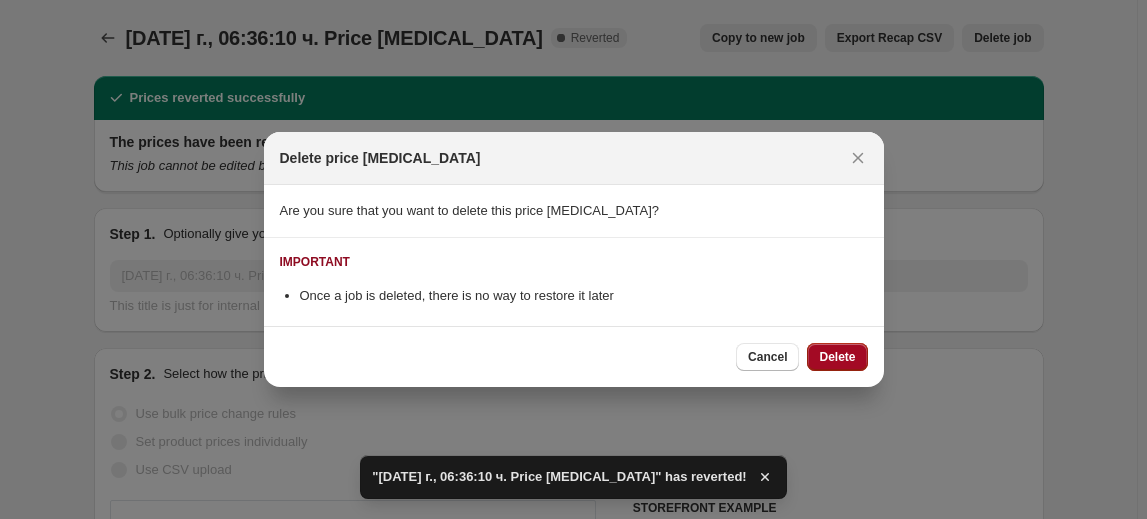 click on "Cancel Delete" at bounding box center (574, 356) 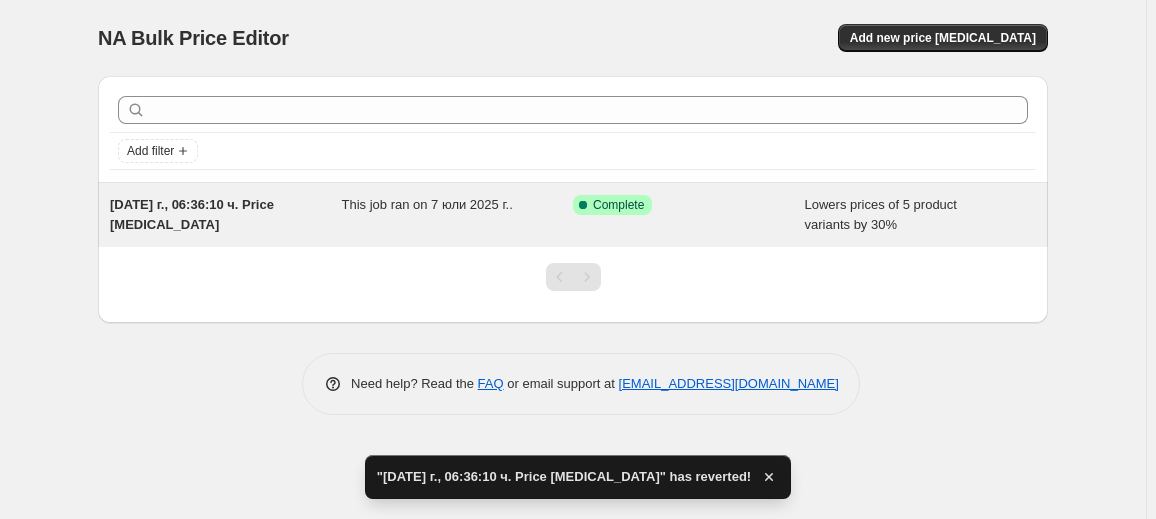 click on "7.07.2025 г., 06:36:10 ч. Price change job" at bounding box center [192, 214] 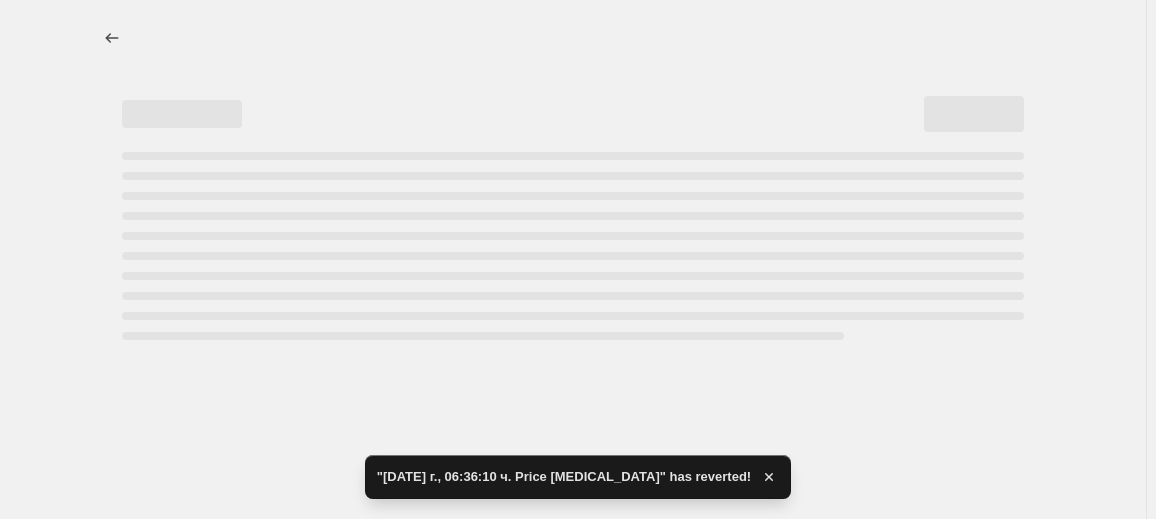 select on "percentage" 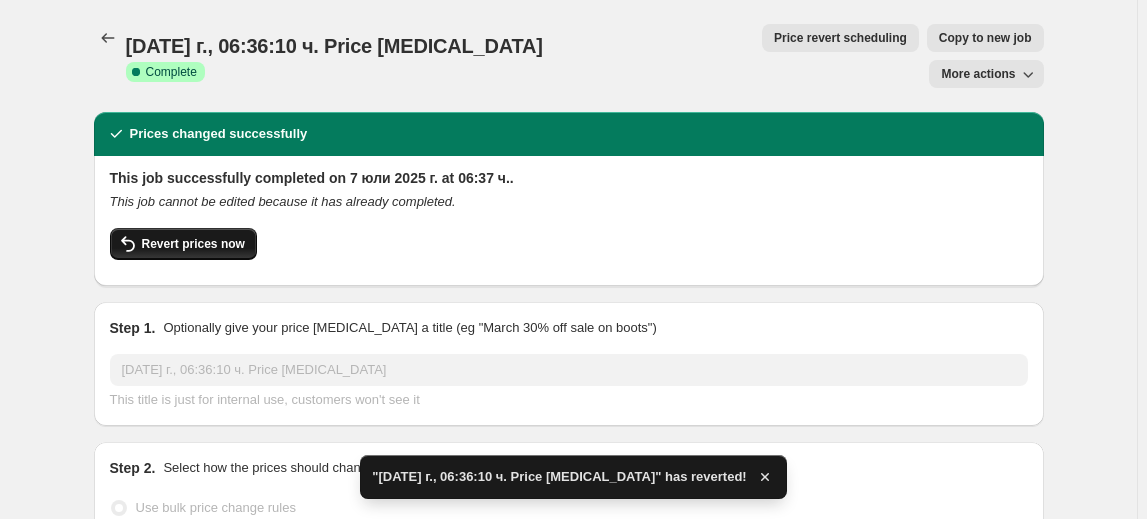 click on "Revert prices now" at bounding box center (193, 244) 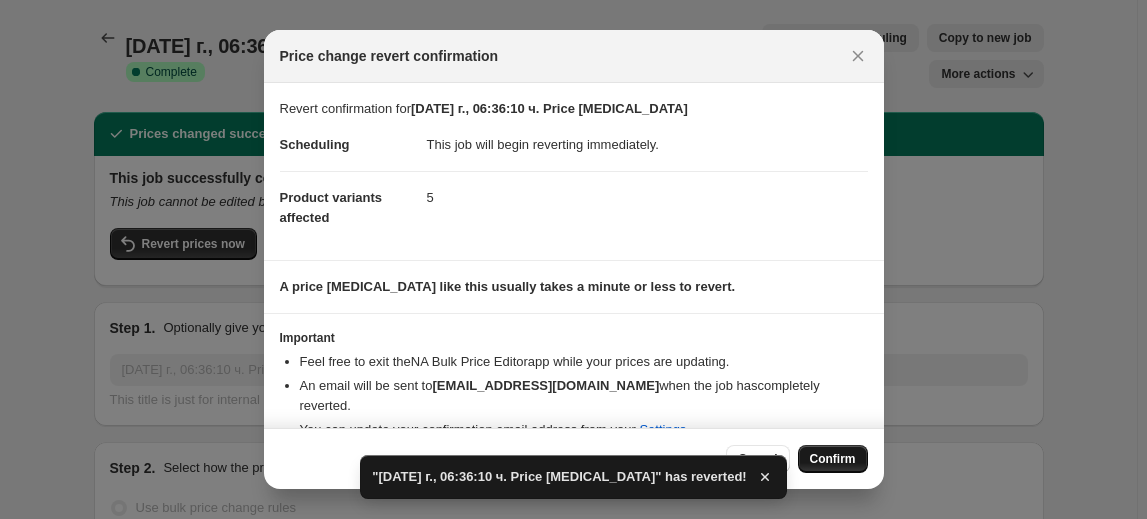 click on "Confirm" at bounding box center [833, 459] 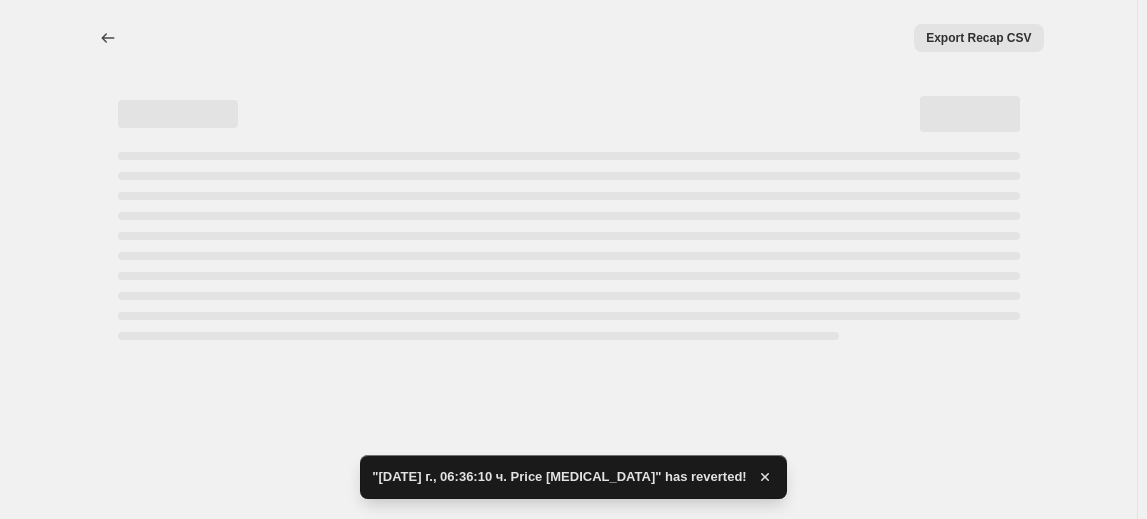 select on "percentage" 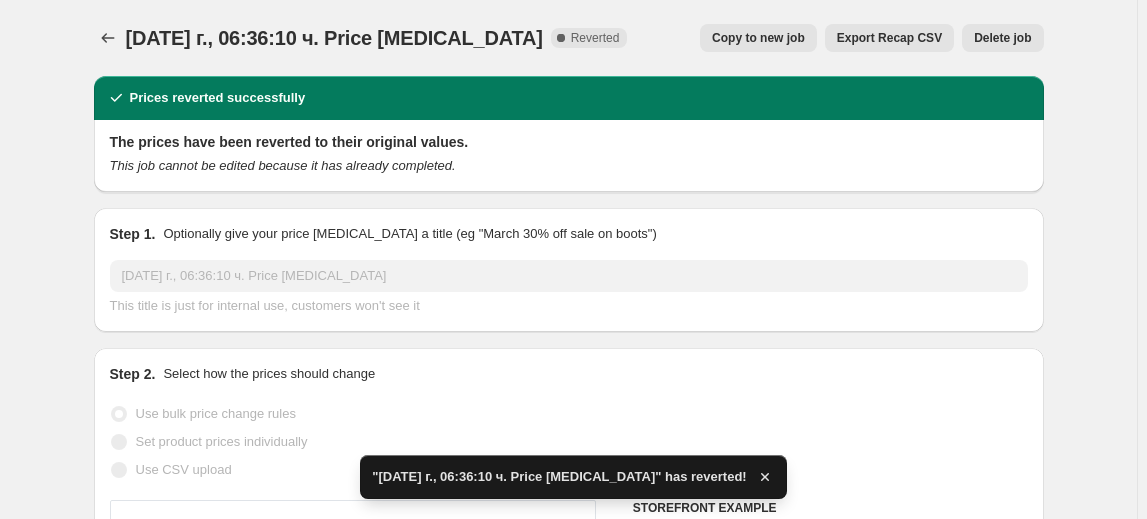 click on "Delete job" at bounding box center [1002, 38] 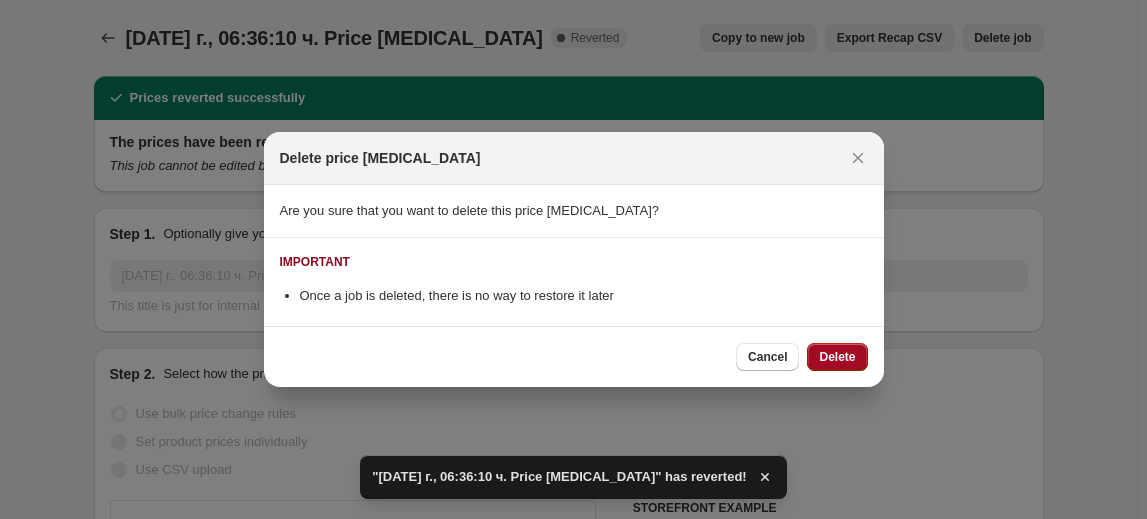 click on "Delete" at bounding box center (837, 357) 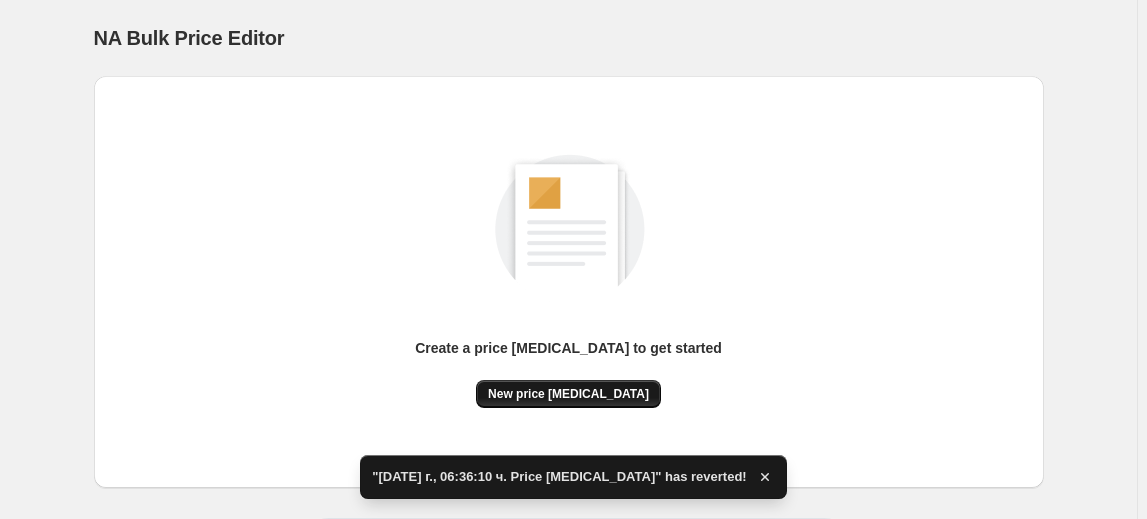 click on "New price change job" at bounding box center [568, 394] 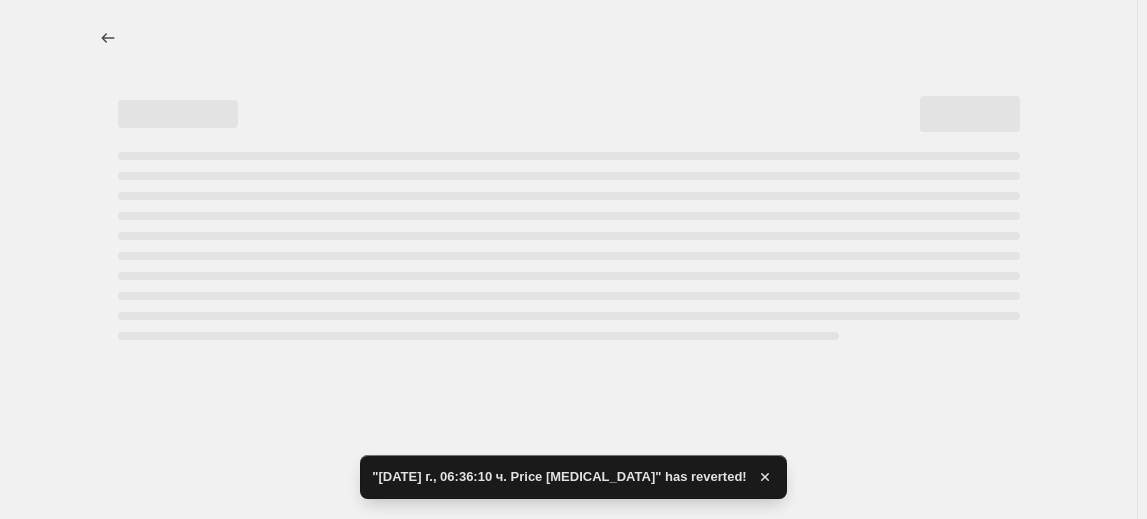 select on "percentage" 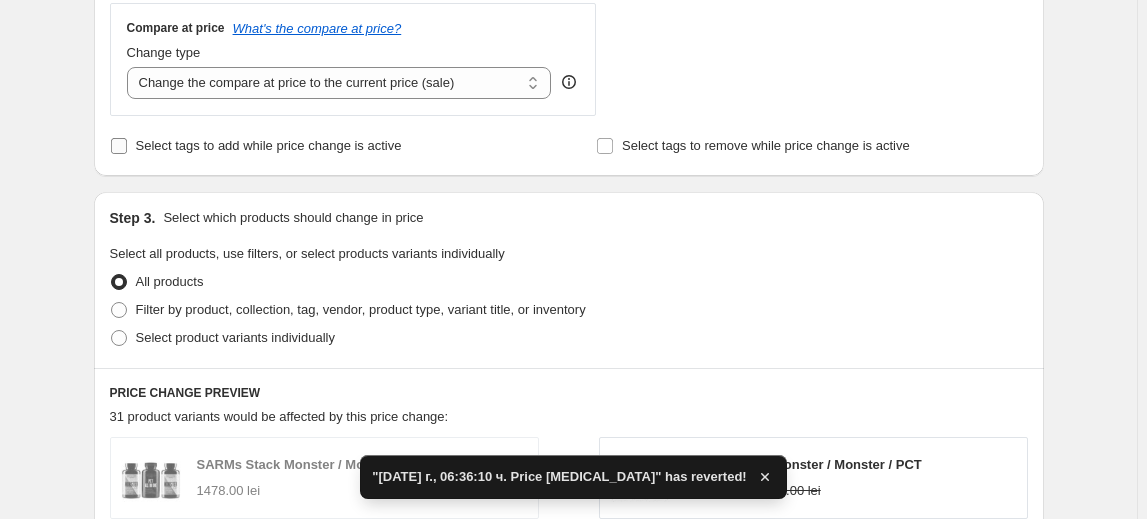 scroll, scrollTop: 818, scrollLeft: 0, axis: vertical 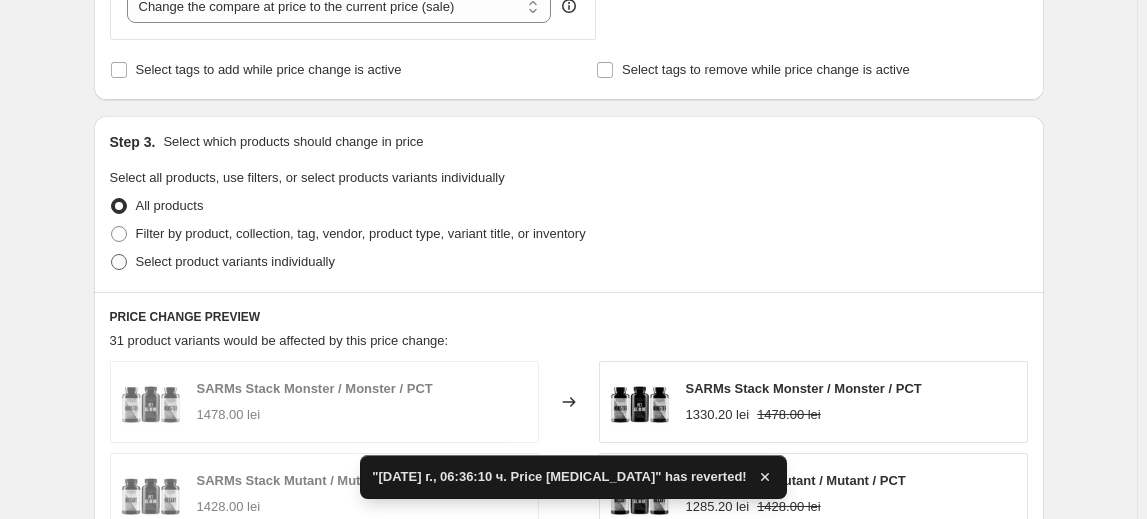click on "Select product variants individually" at bounding box center (235, 261) 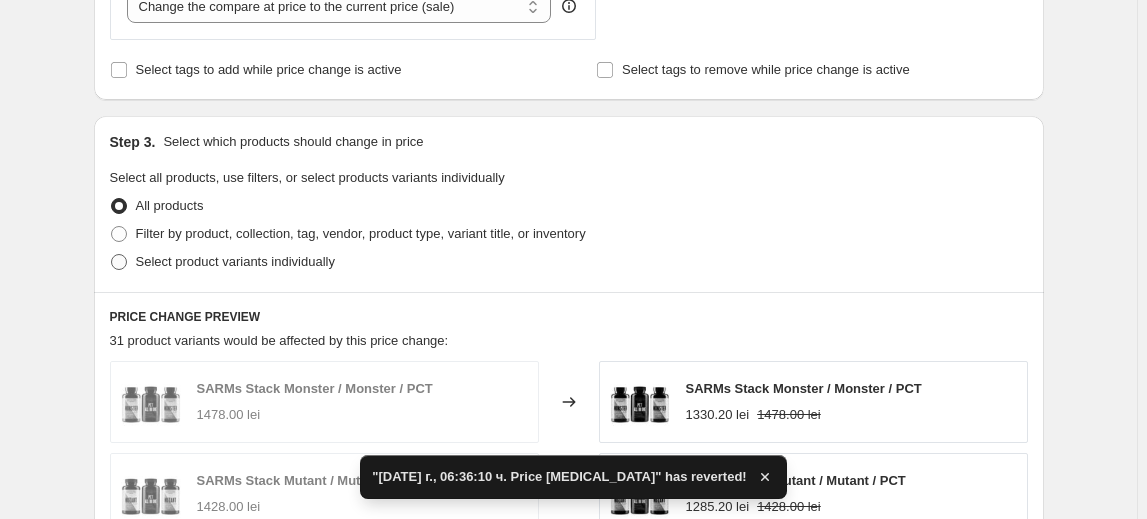 radio on "true" 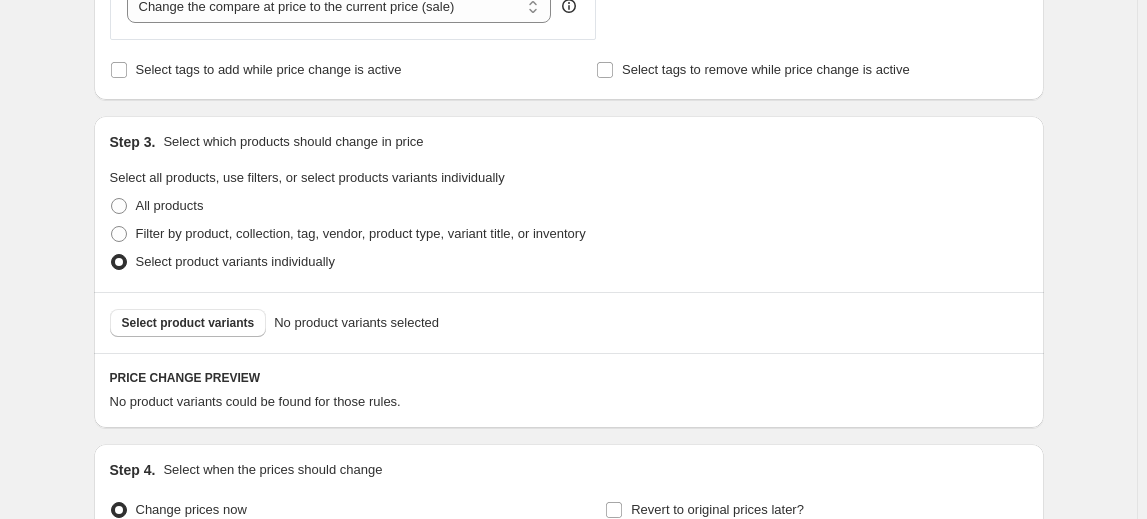 click on "Select product variants" at bounding box center [188, 323] 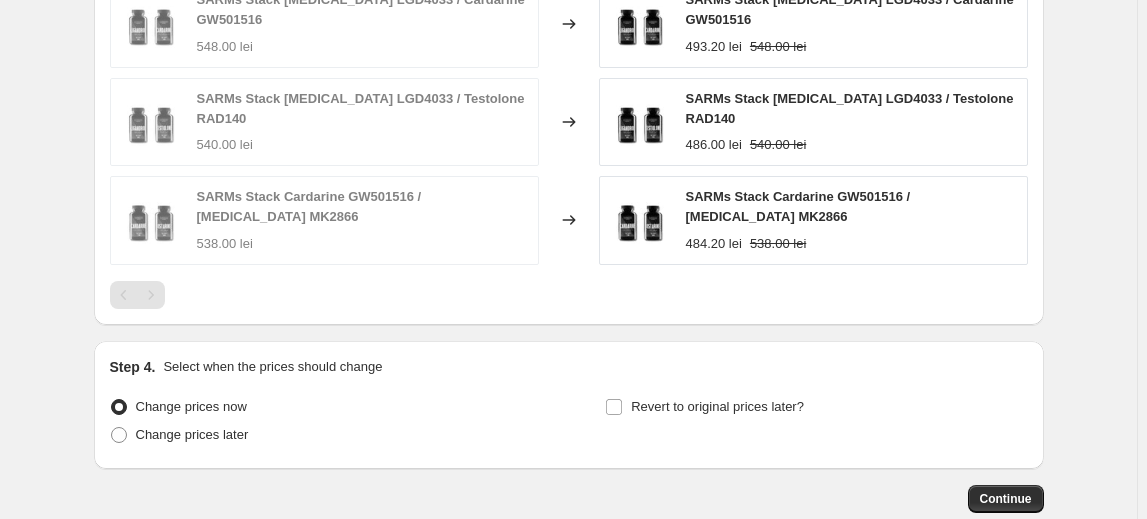 scroll, scrollTop: 1454, scrollLeft: 0, axis: vertical 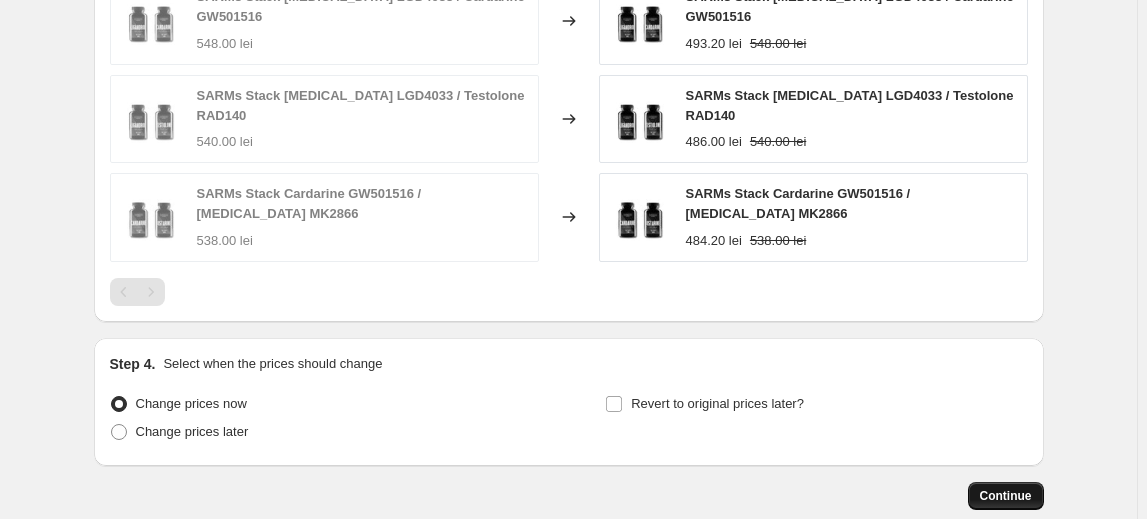 click on "Continue" at bounding box center (1006, 496) 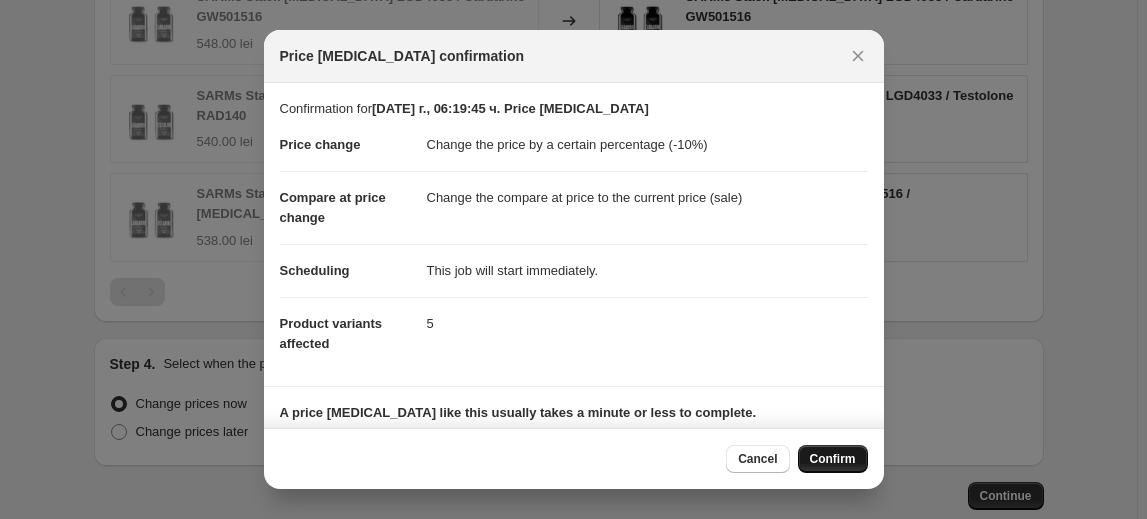 click on "Confirm" at bounding box center [833, 459] 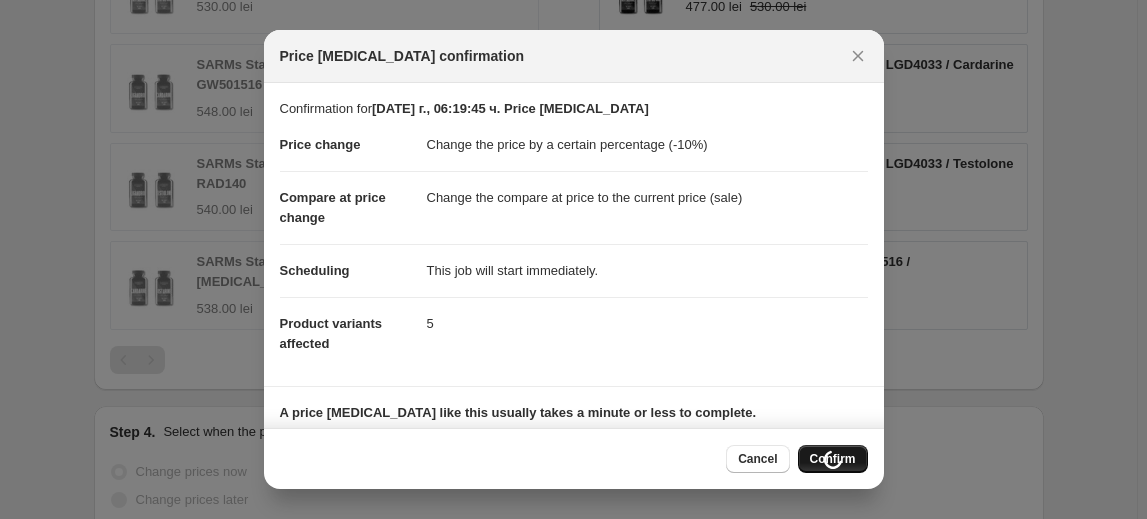 scroll, scrollTop: 1522, scrollLeft: 0, axis: vertical 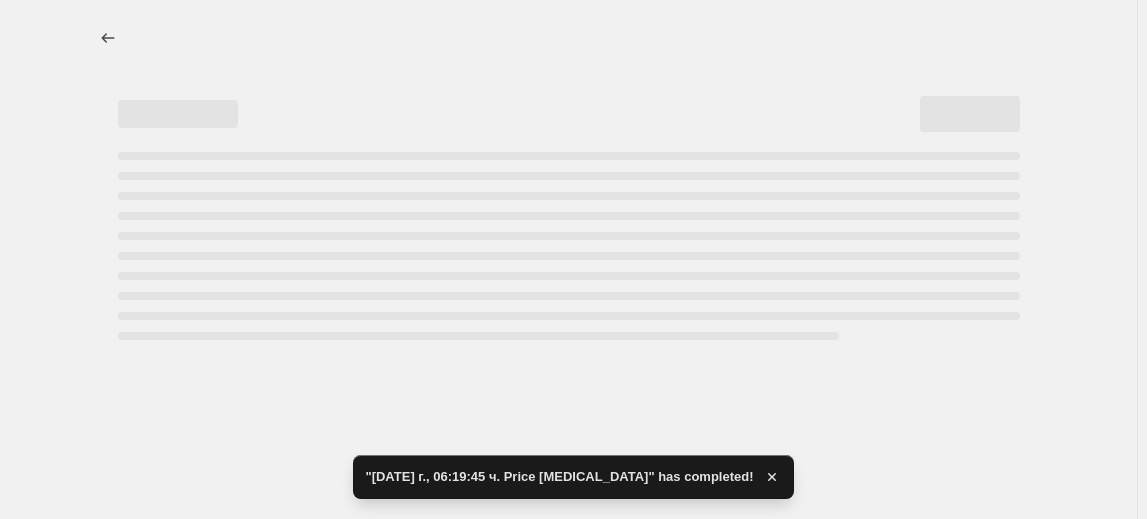 select on "percentage" 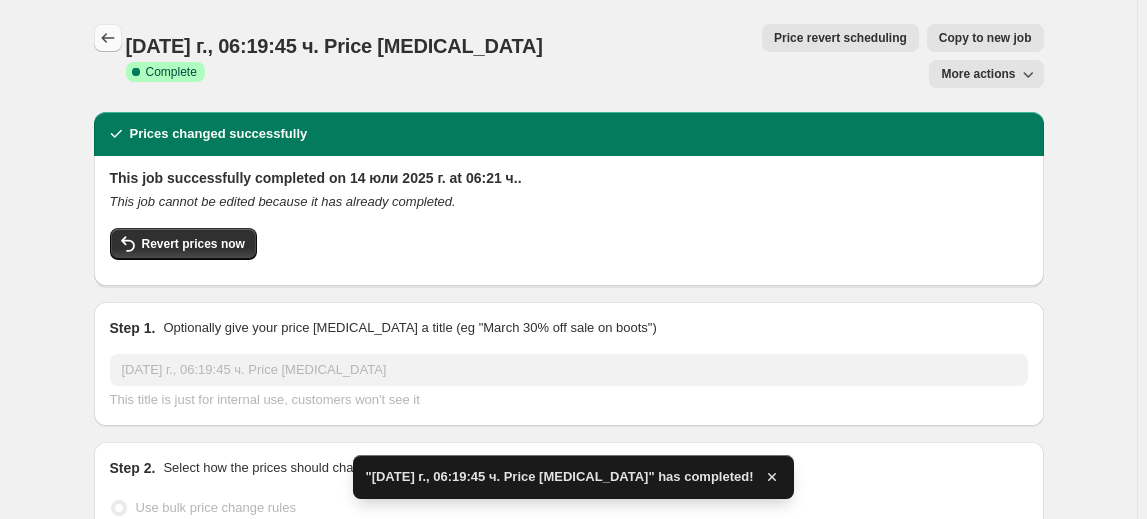 click 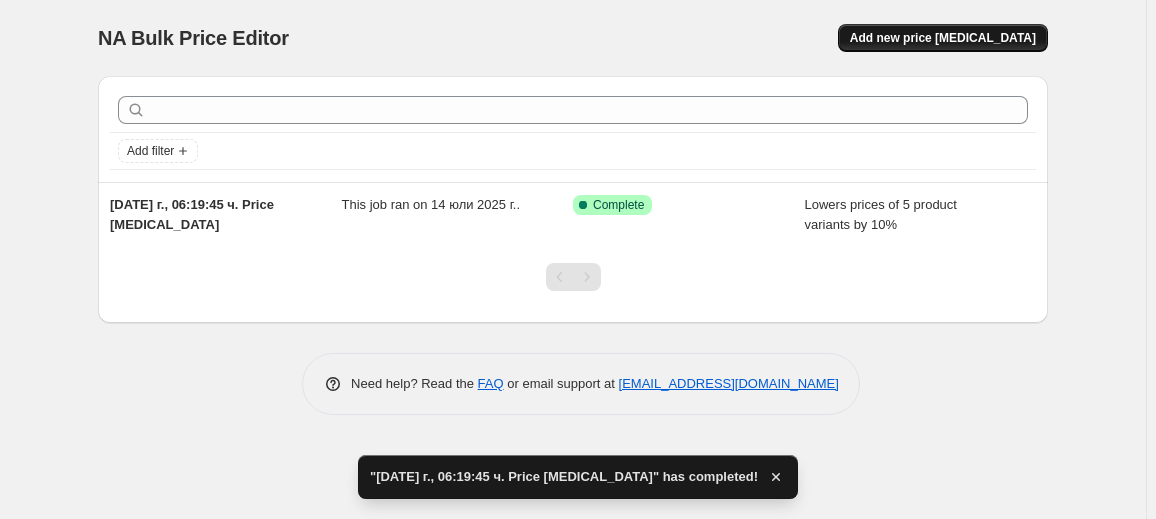click on "Add new price change job" at bounding box center [943, 38] 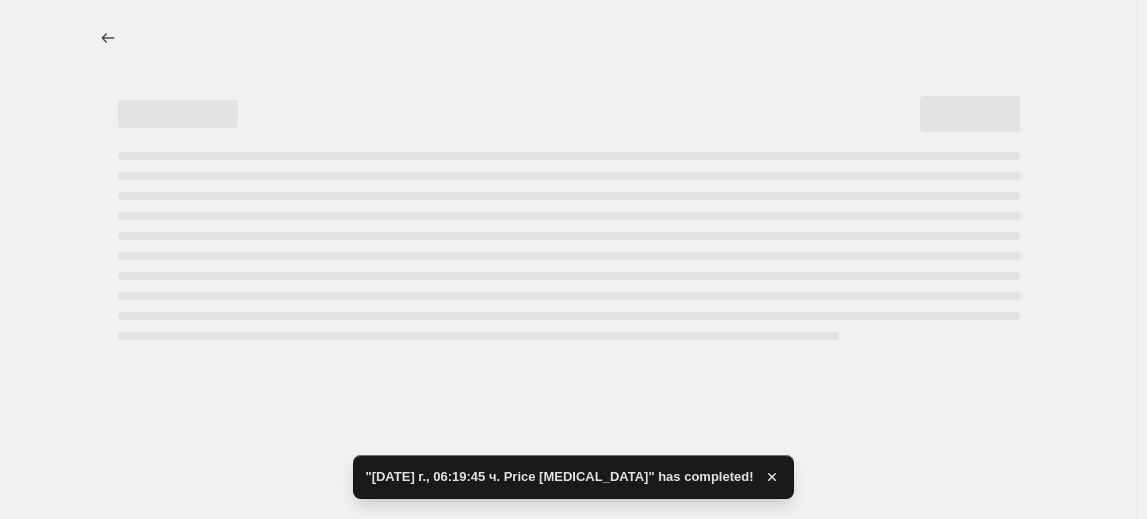 select on "percentage" 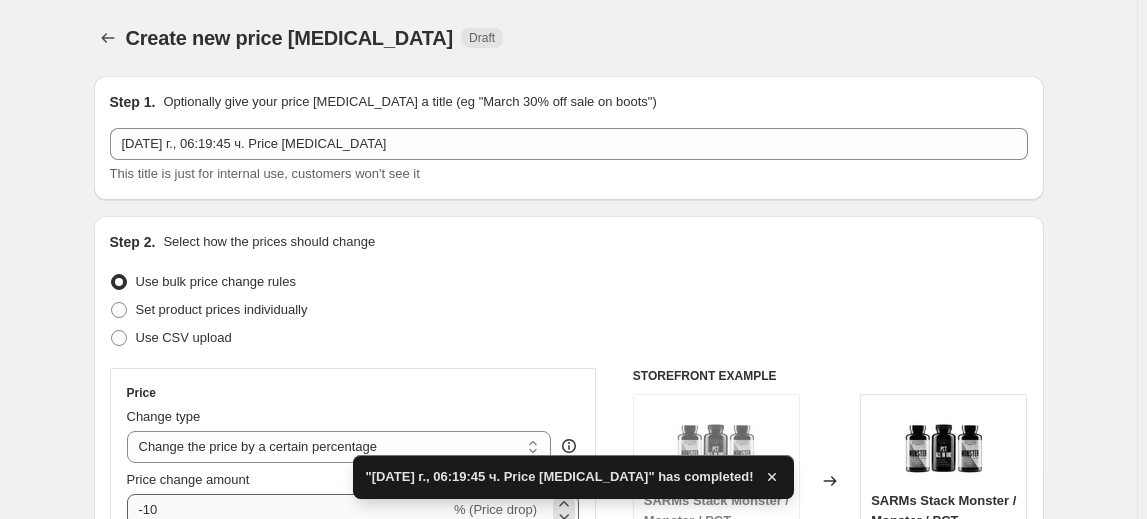 scroll, scrollTop: 181, scrollLeft: 0, axis: vertical 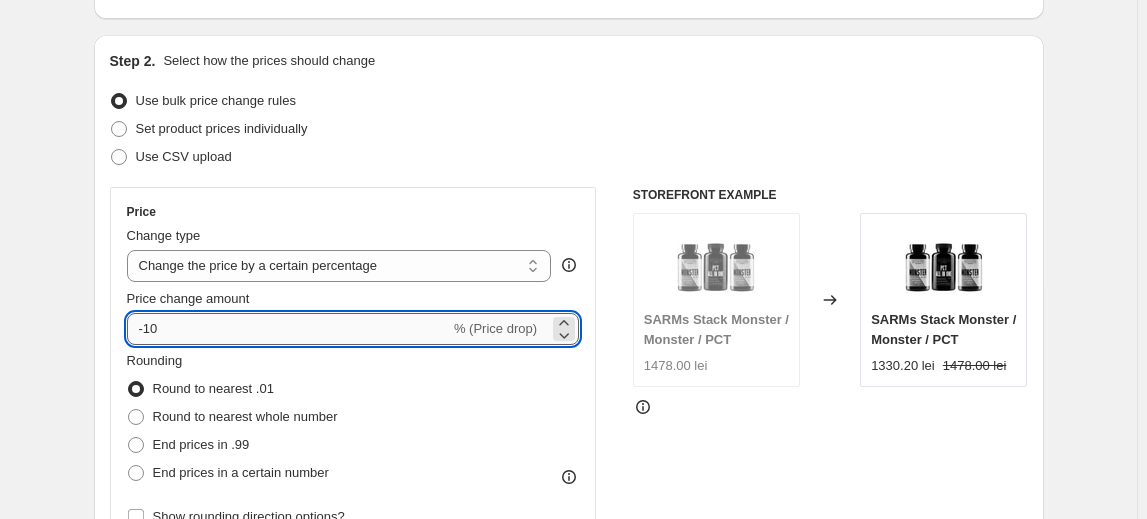 click on "-10" at bounding box center (288, 329) 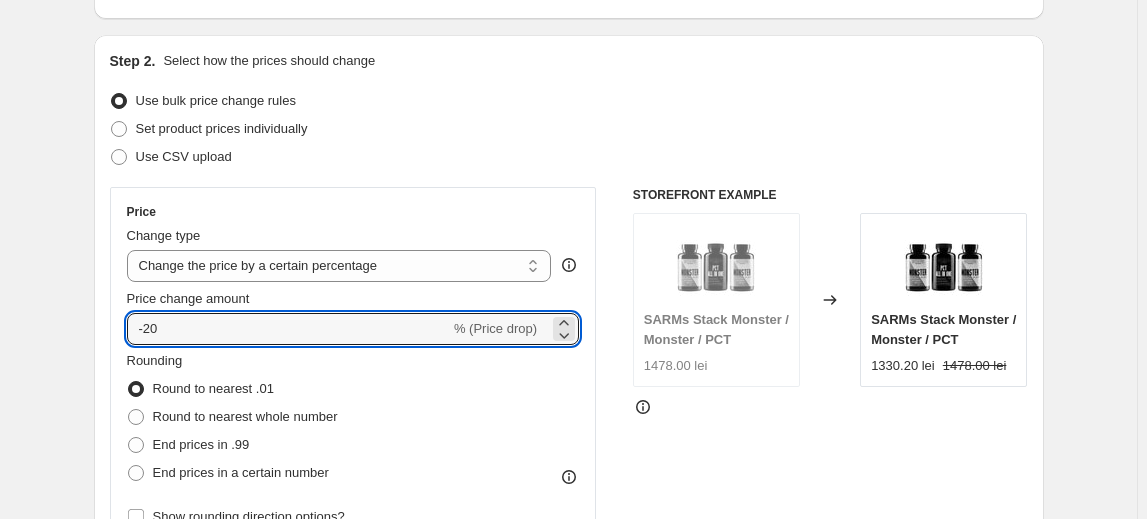 type on "-20" 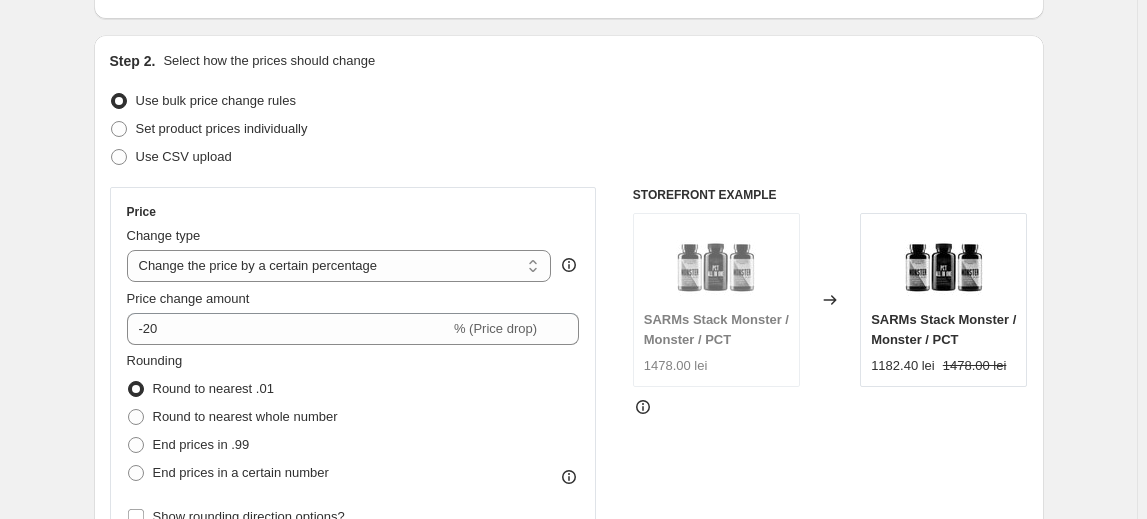 click on "Rounding Round to nearest .01 Round to nearest whole number End prices in .99 End prices in a certain number" at bounding box center (232, 419) 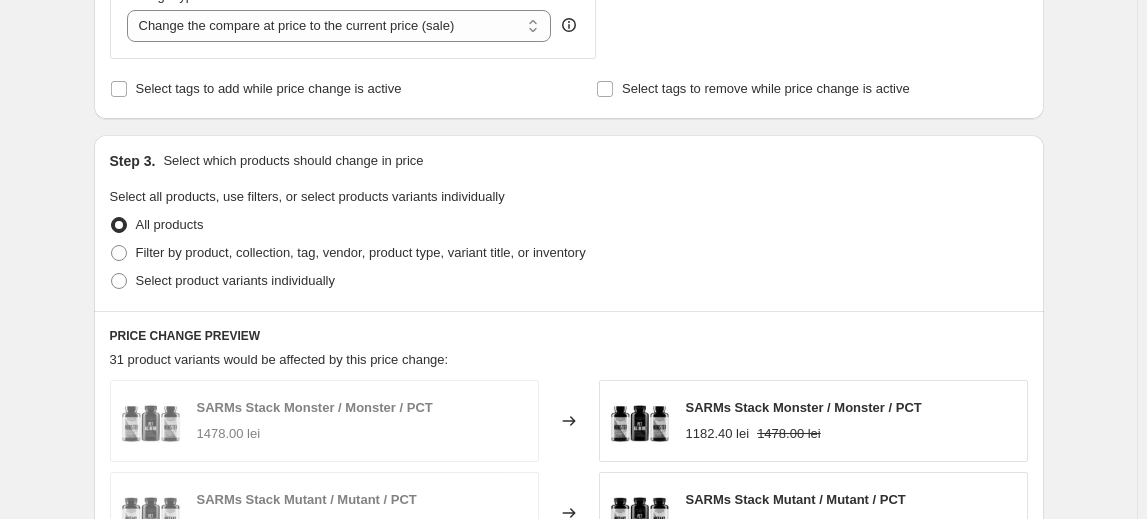 scroll, scrollTop: 818, scrollLeft: 0, axis: vertical 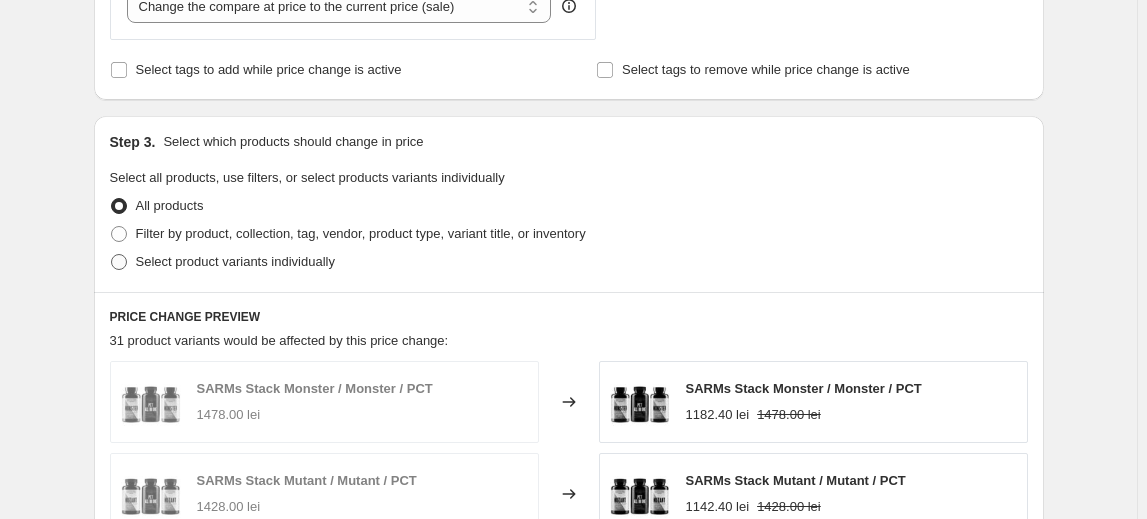 click on "Select product variants individually" at bounding box center (235, 261) 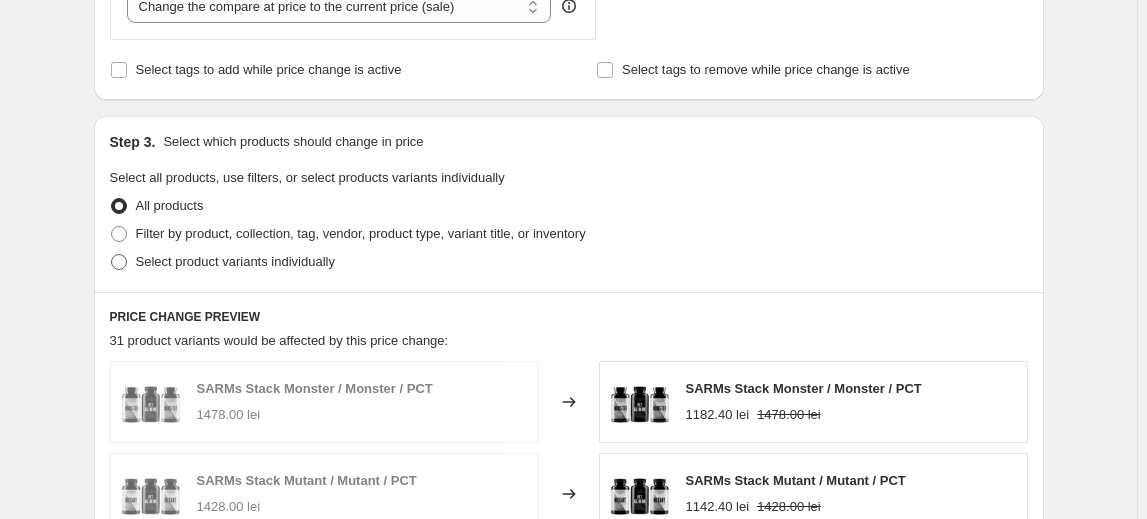 radio on "true" 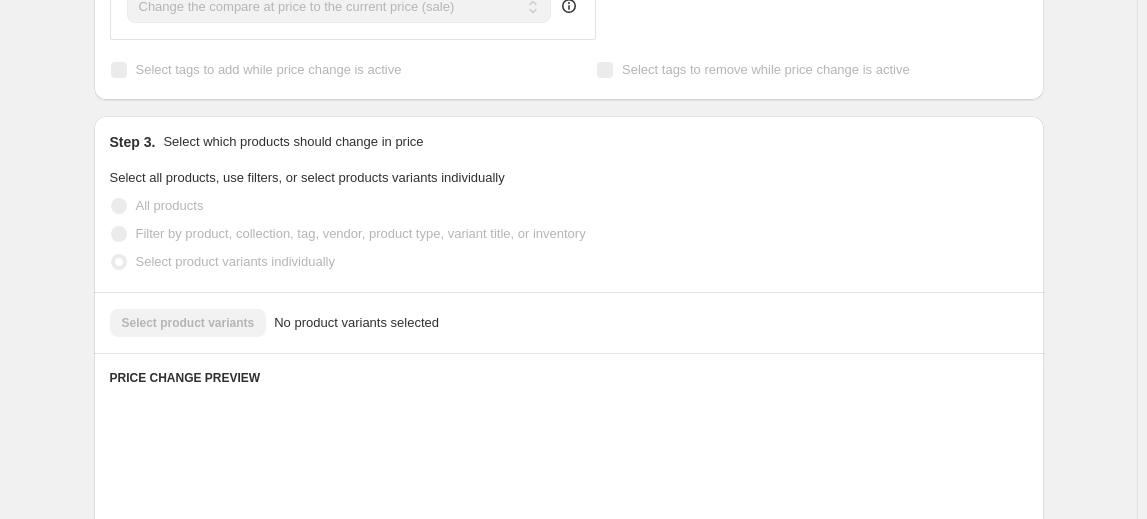 click on "Select product variants No   product variants selected" at bounding box center (569, 323) 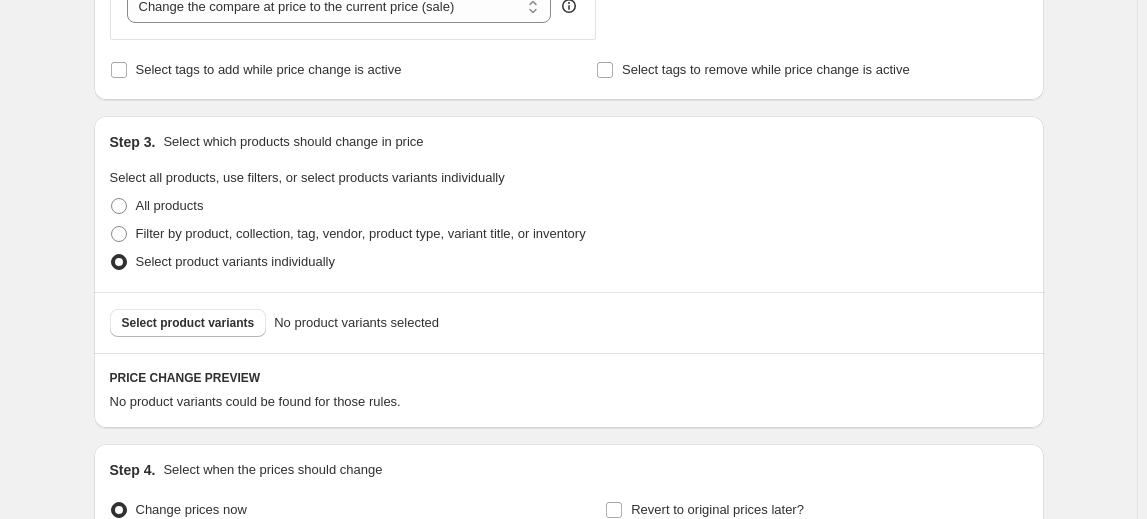 click on "Select product variants" at bounding box center [188, 323] 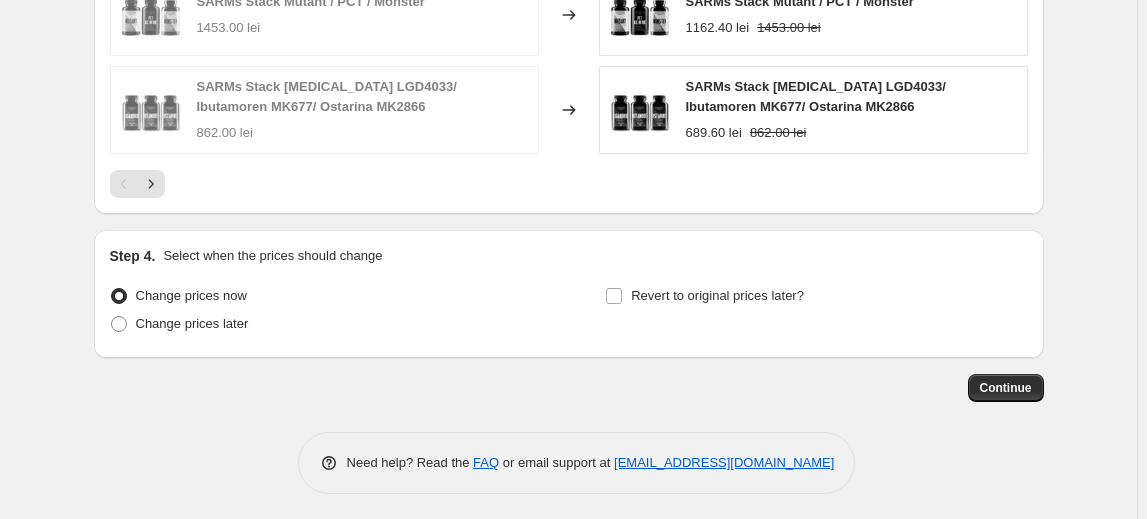 scroll, scrollTop: 1543, scrollLeft: 0, axis: vertical 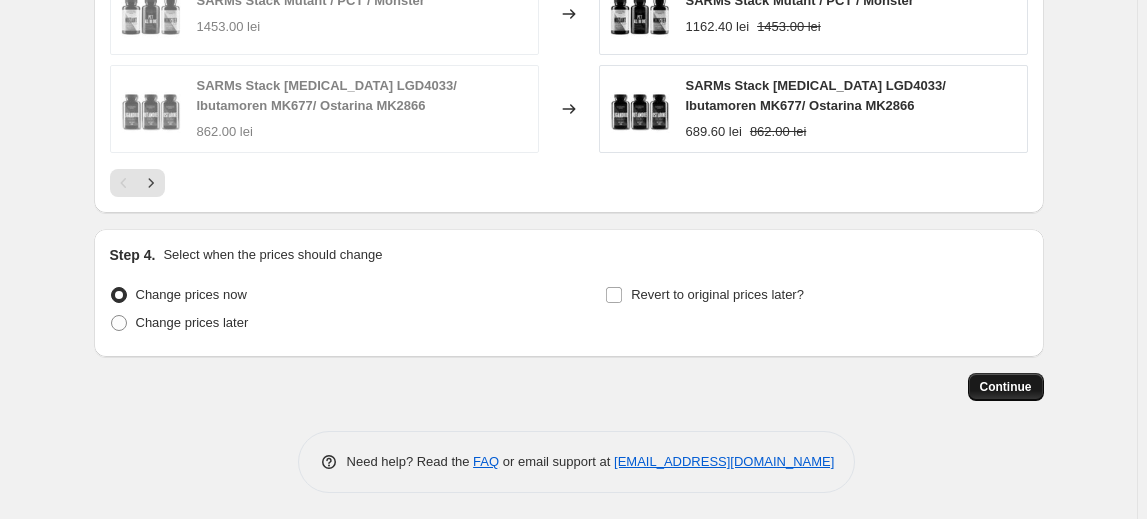 click on "Continue" at bounding box center [1006, 387] 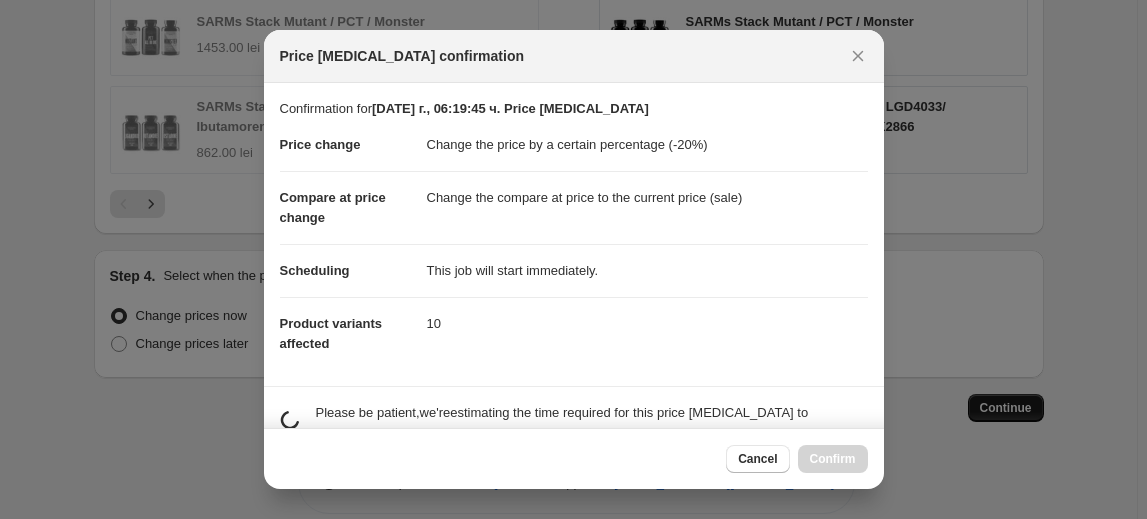 scroll, scrollTop: 0, scrollLeft: 0, axis: both 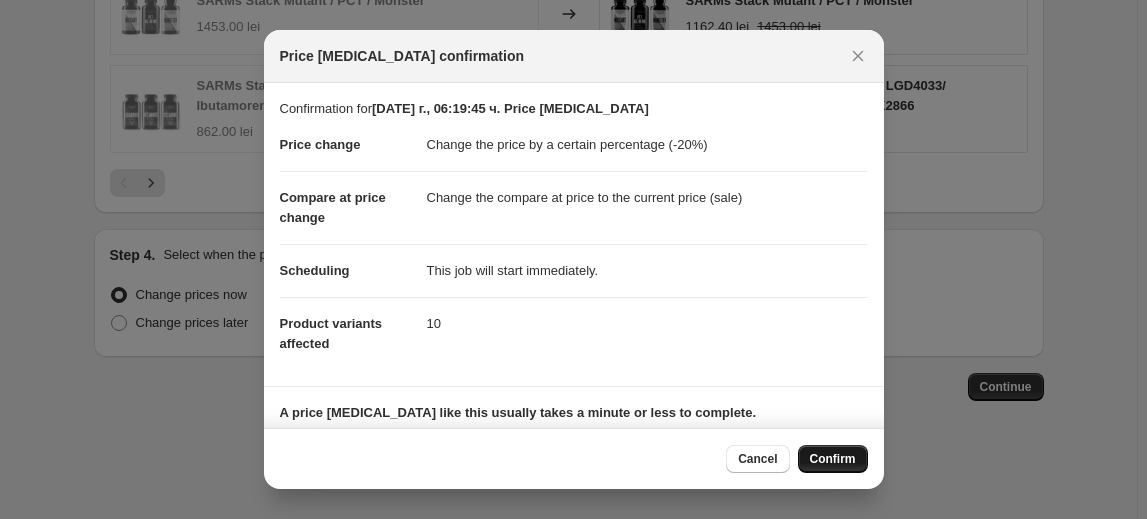 click on "Confirm" at bounding box center (833, 459) 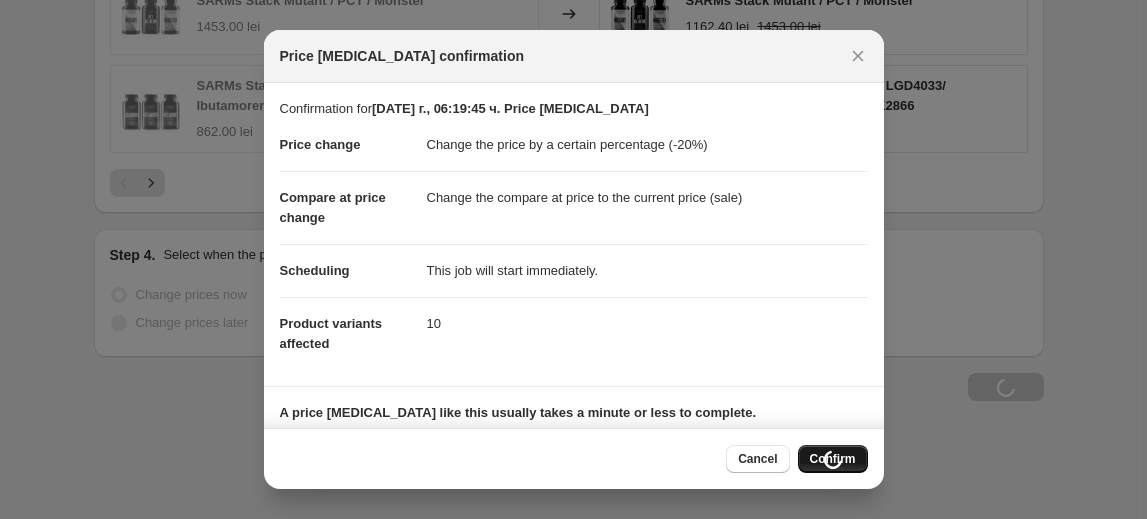 scroll, scrollTop: 1610, scrollLeft: 0, axis: vertical 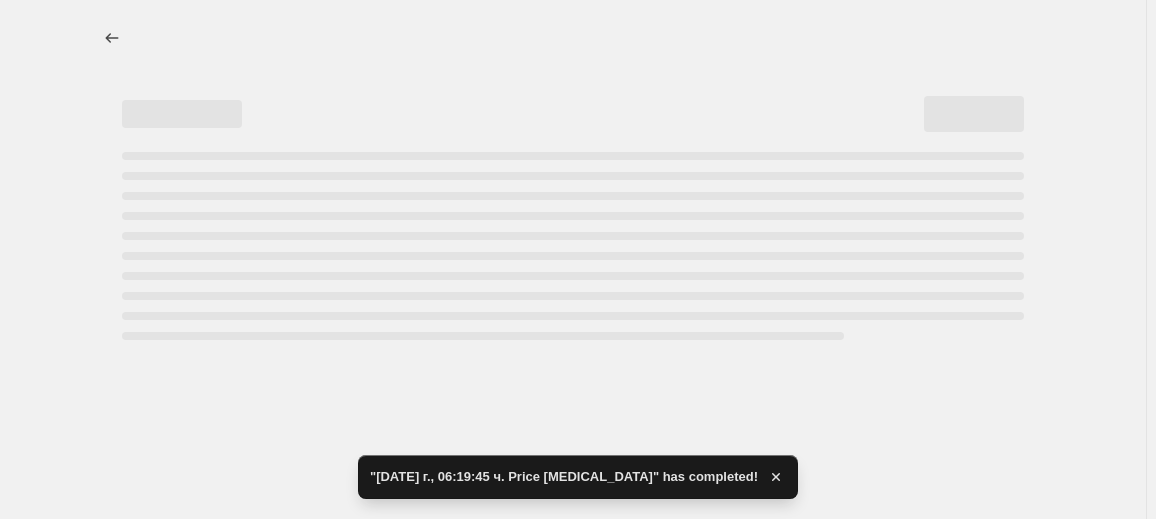 select on "percentage" 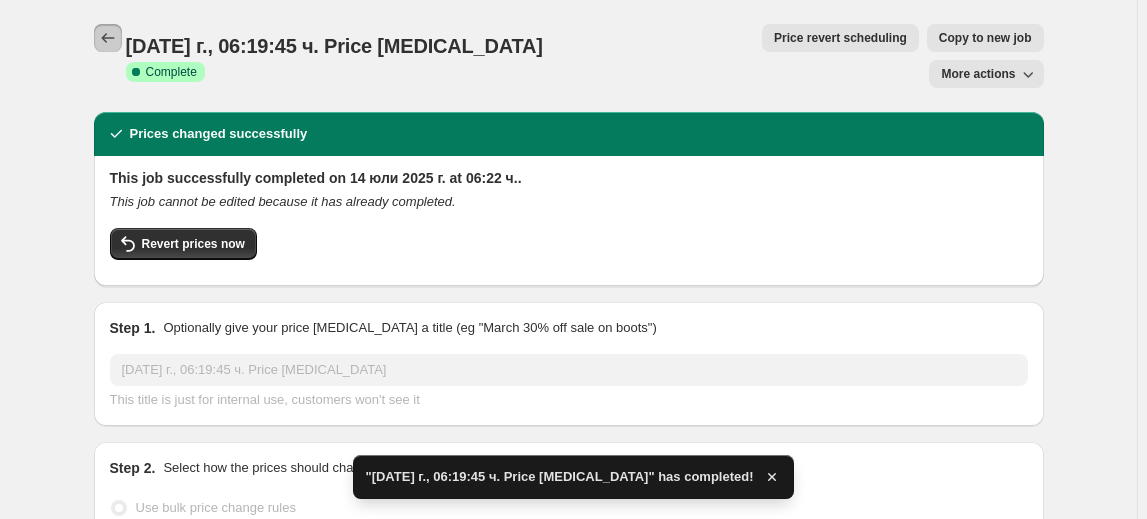 click 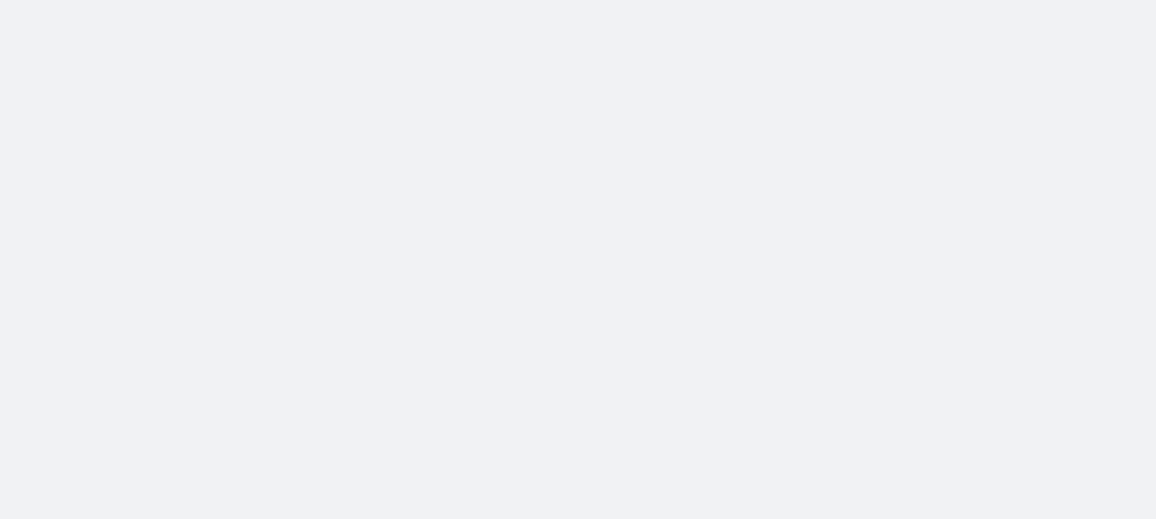 scroll, scrollTop: 0, scrollLeft: 0, axis: both 